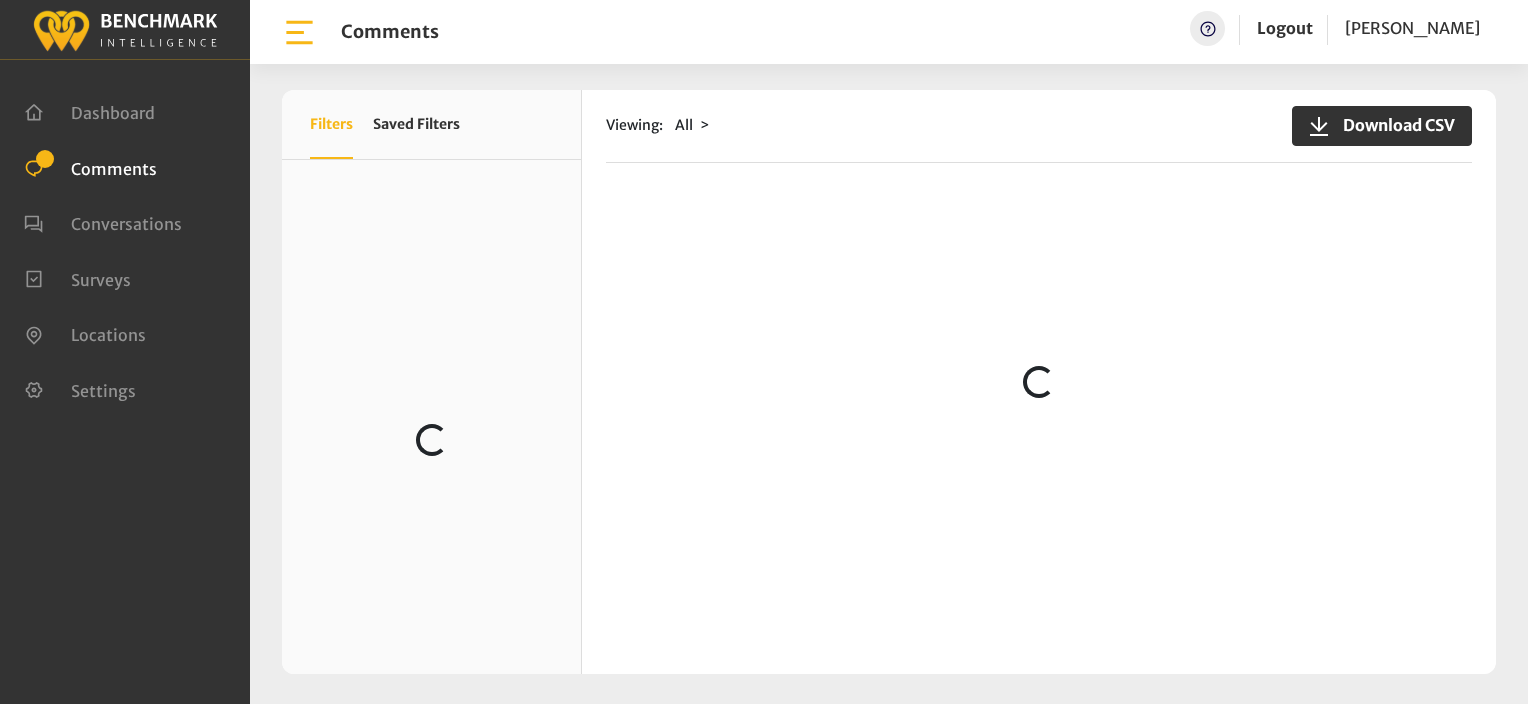 scroll, scrollTop: 0, scrollLeft: 0, axis: both 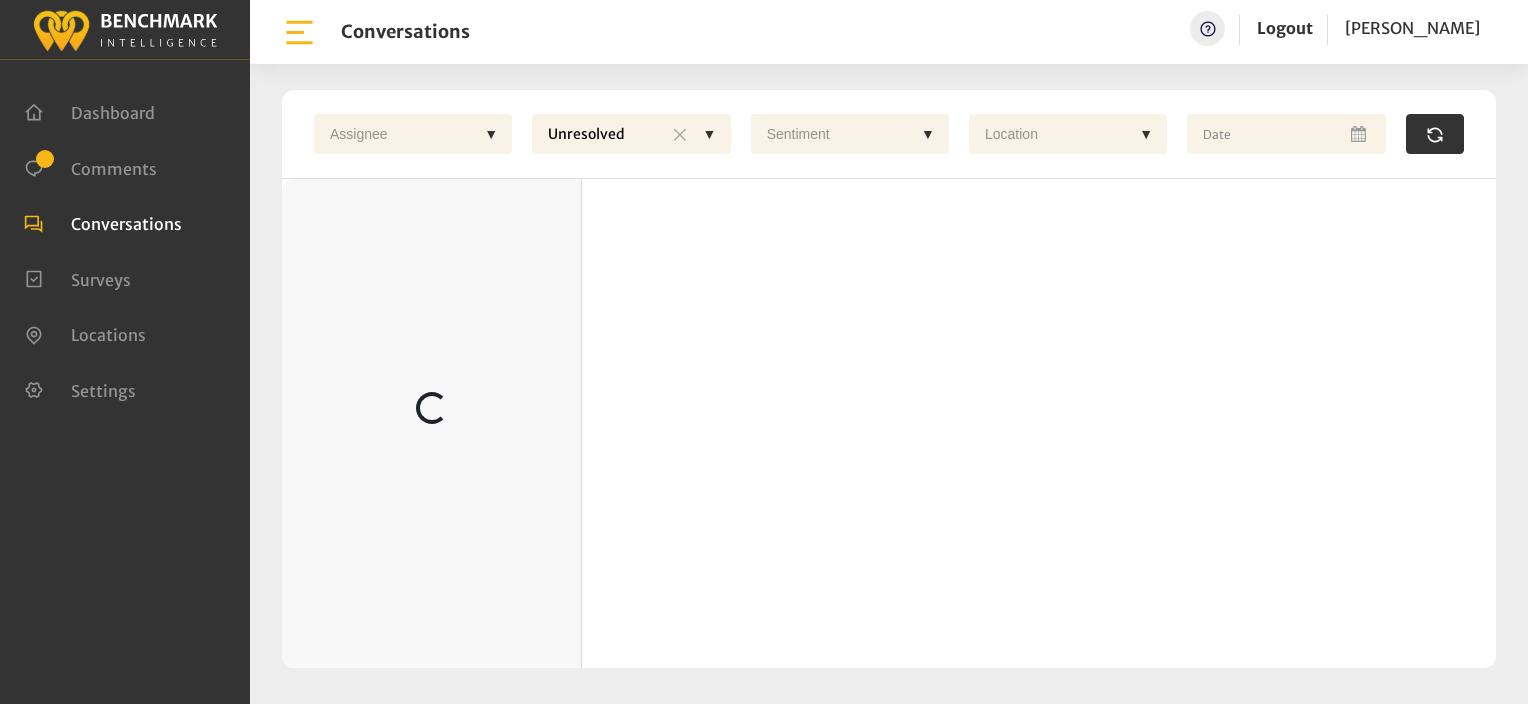 click on "▼" 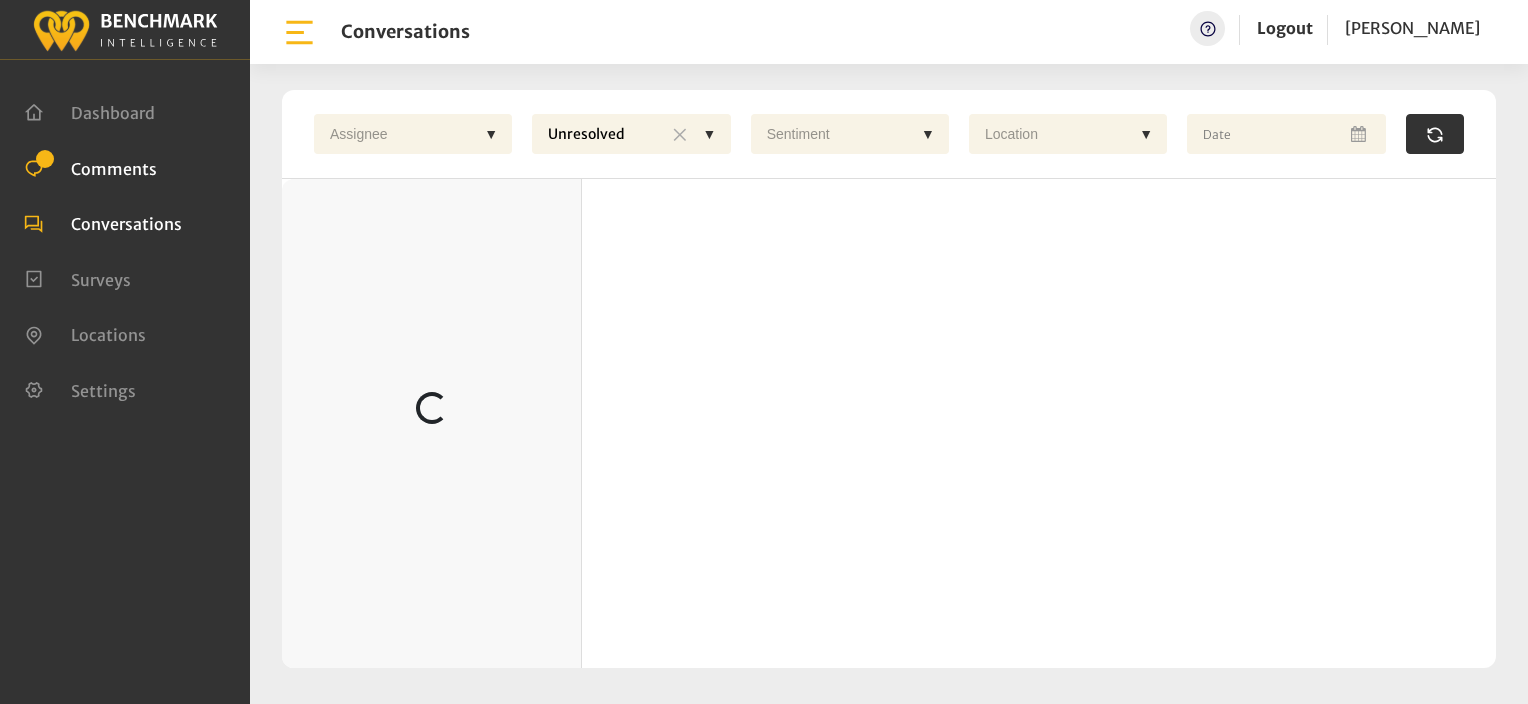 click on "Comments" 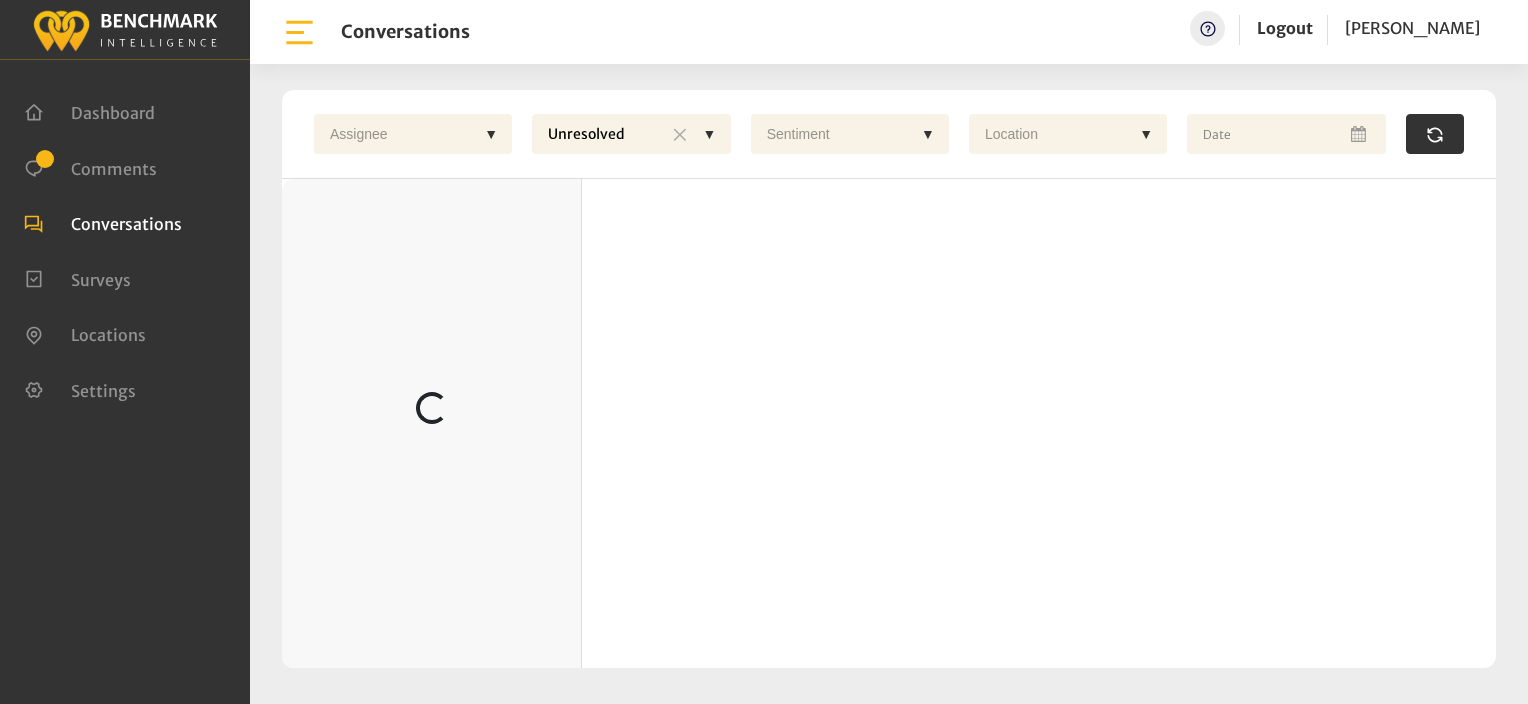 scroll, scrollTop: 0, scrollLeft: 0, axis: both 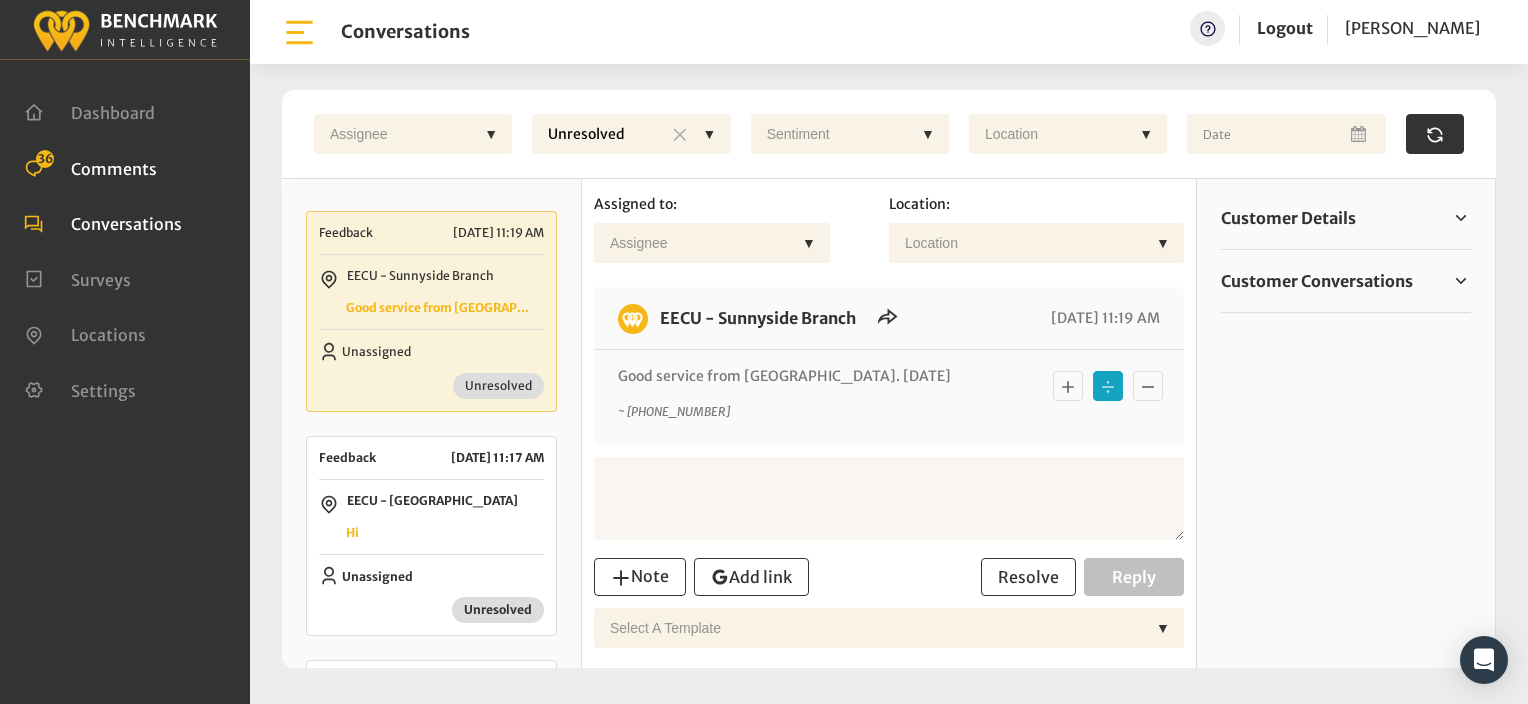 click on "Comments" 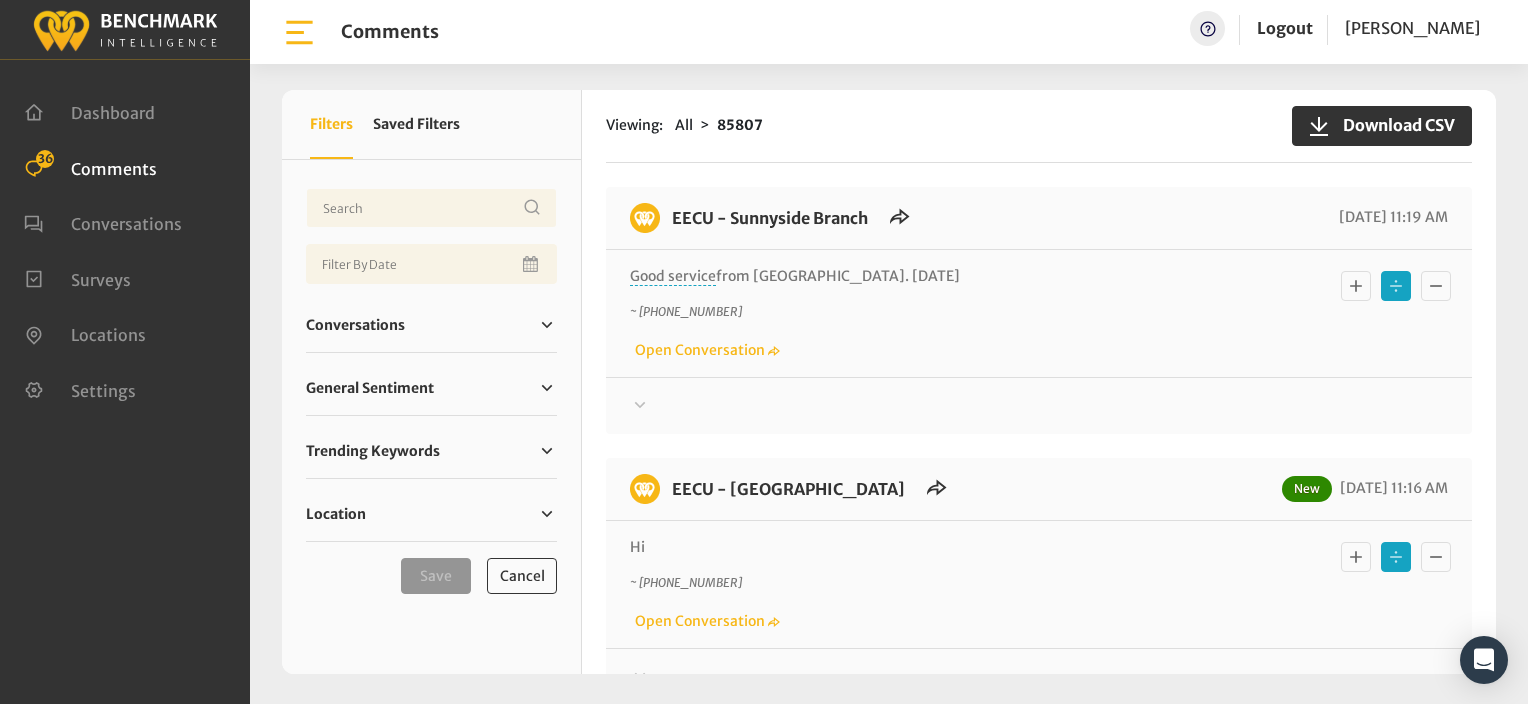 click 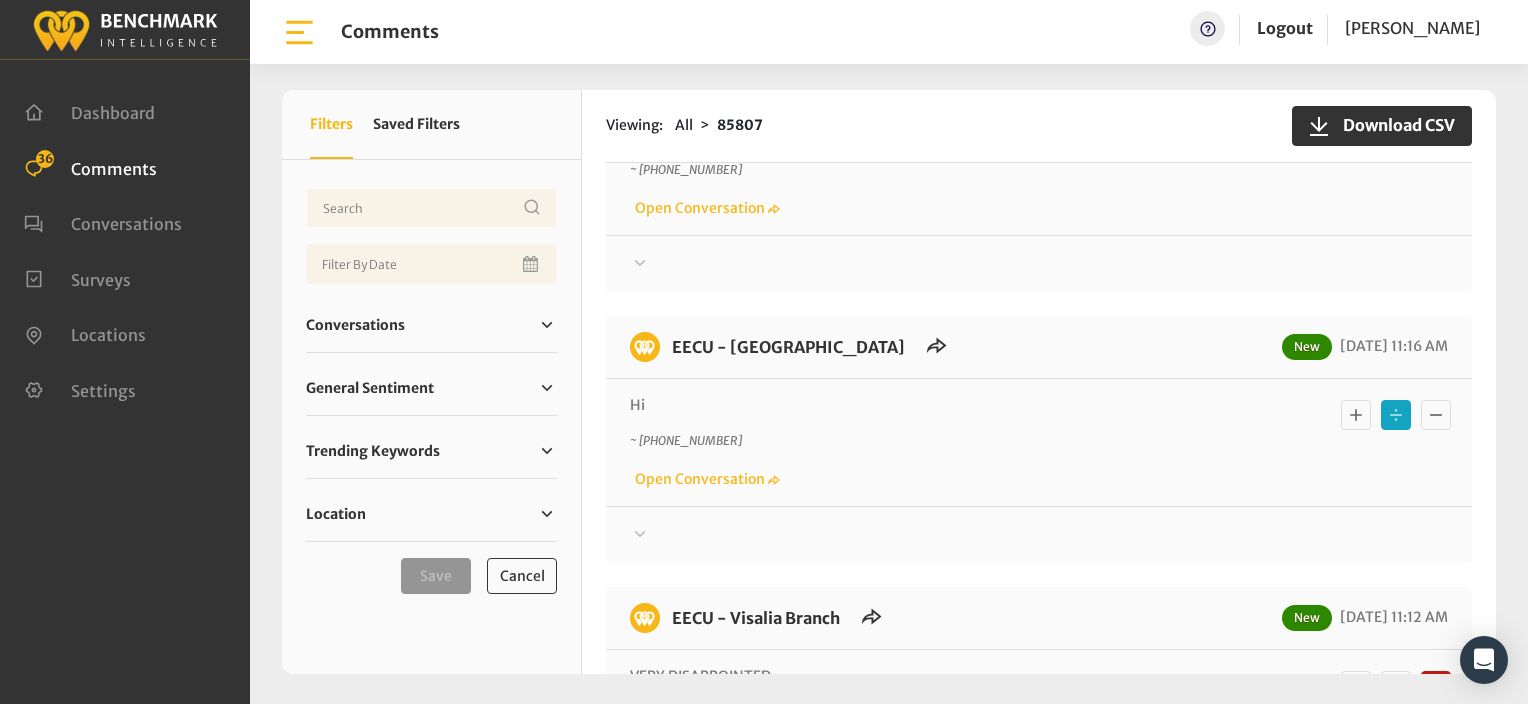 scroll, scrollTop: 300, scrollLeft: 0, axis: vertical 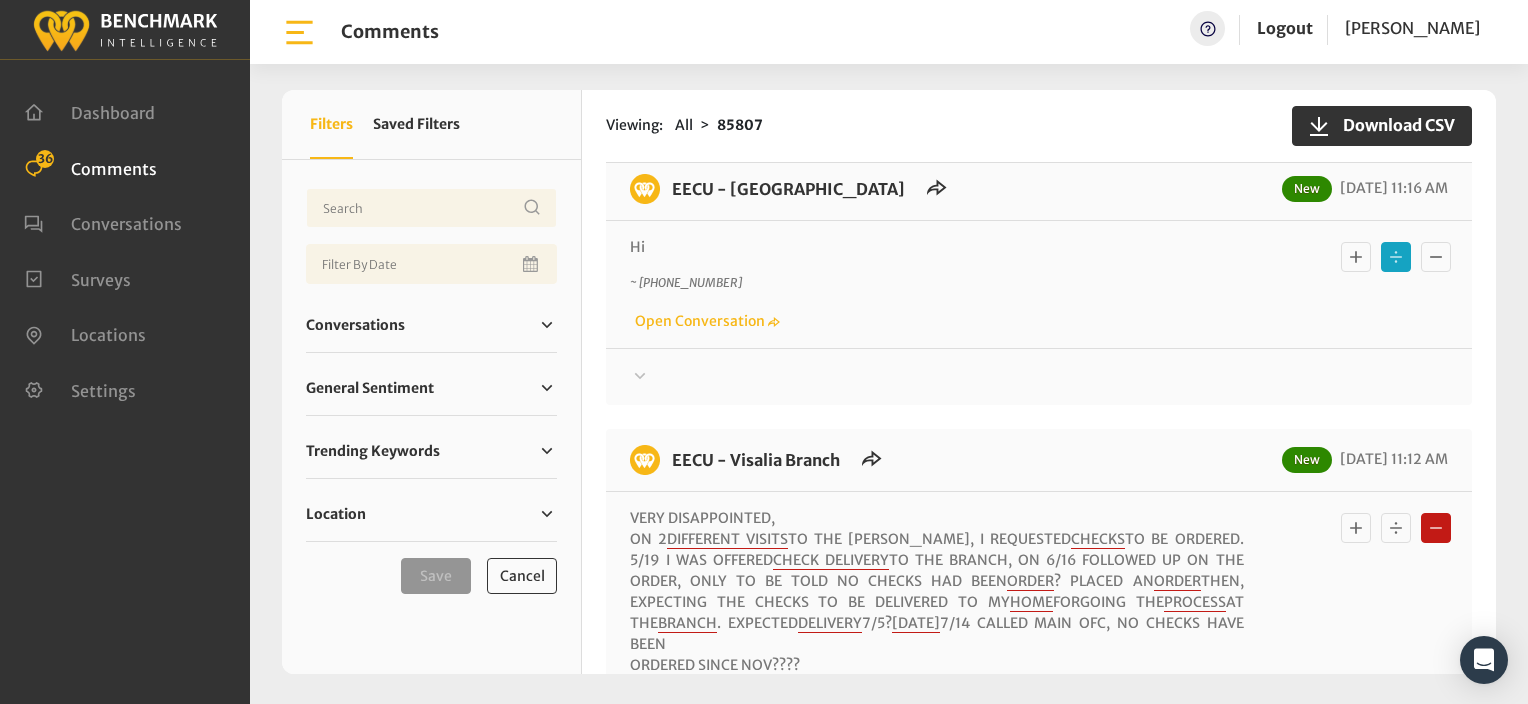 click 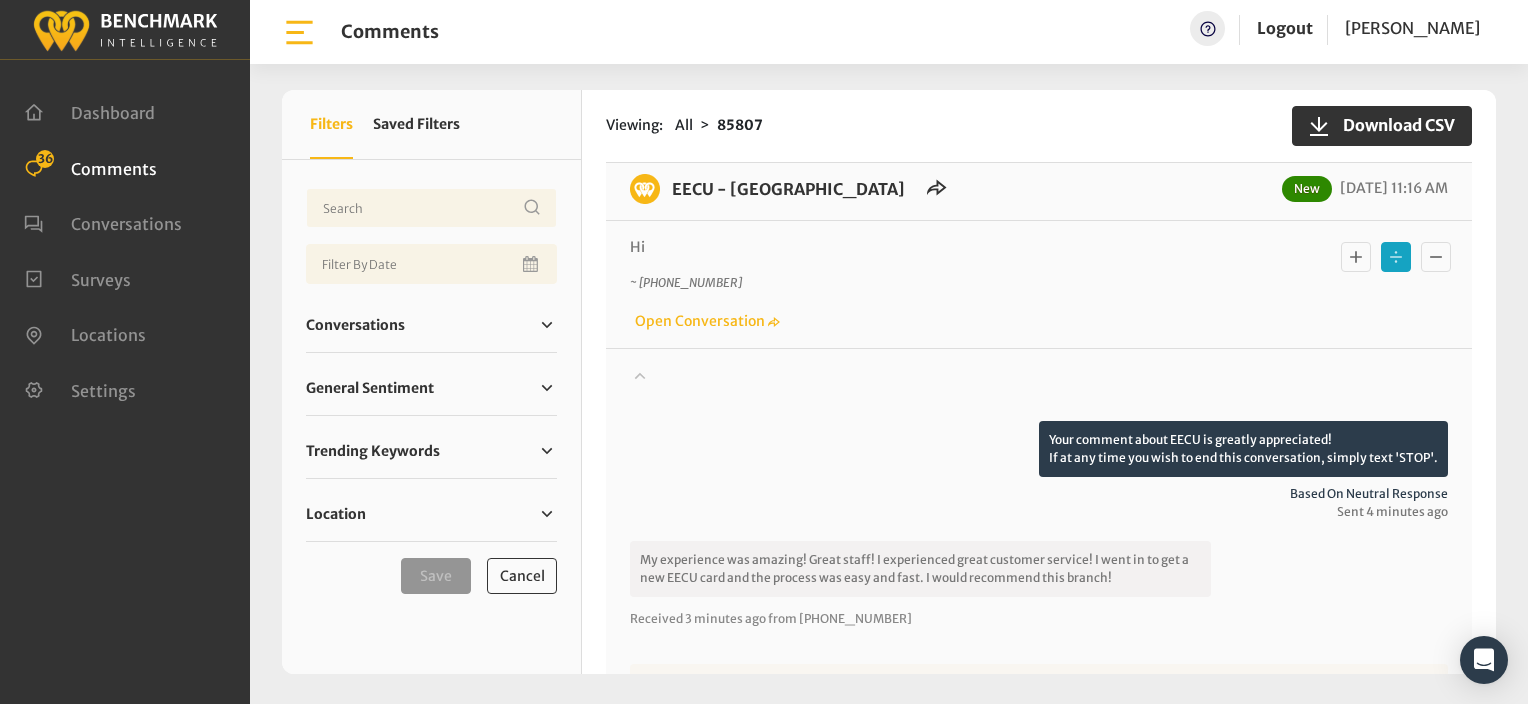 click 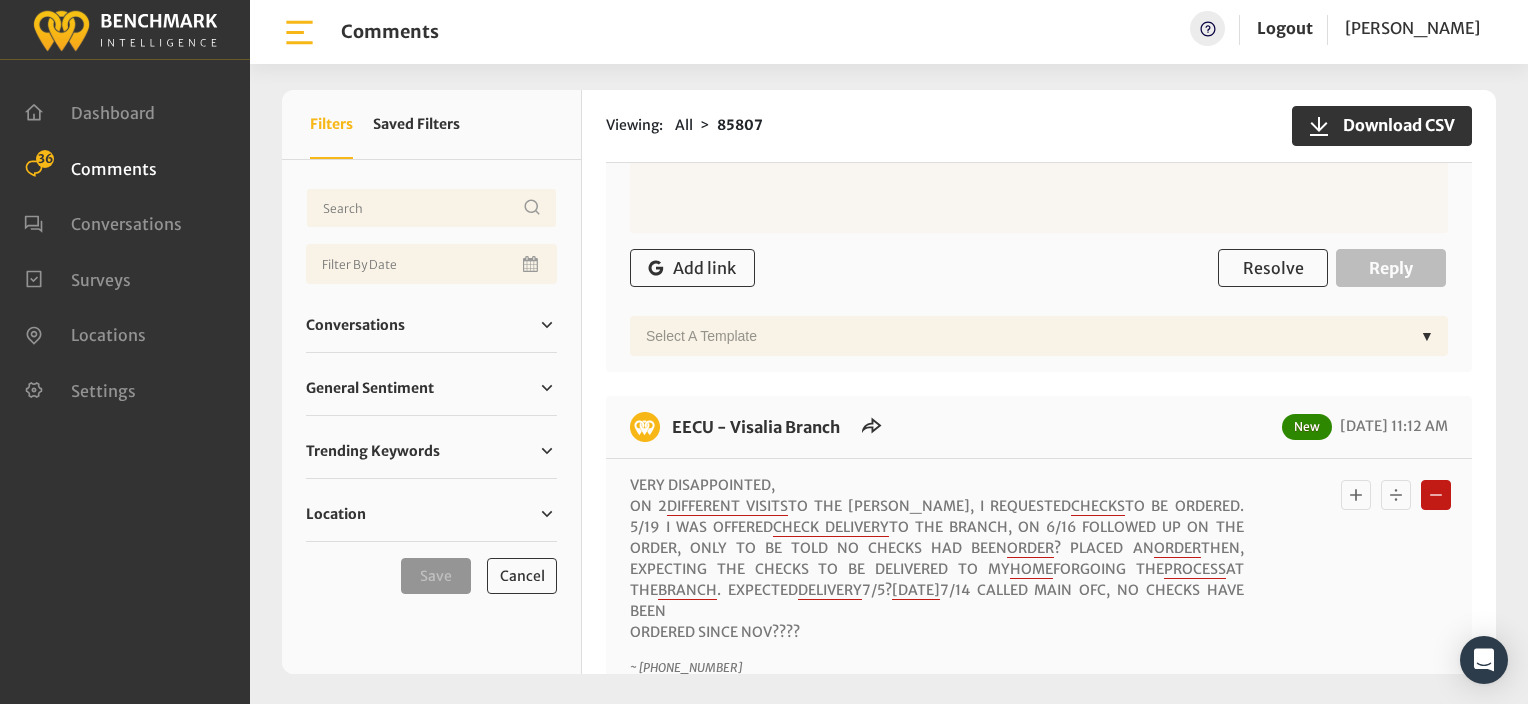 scroll, scrollTop: 1100, scrollLeft: 0, axis: vertical 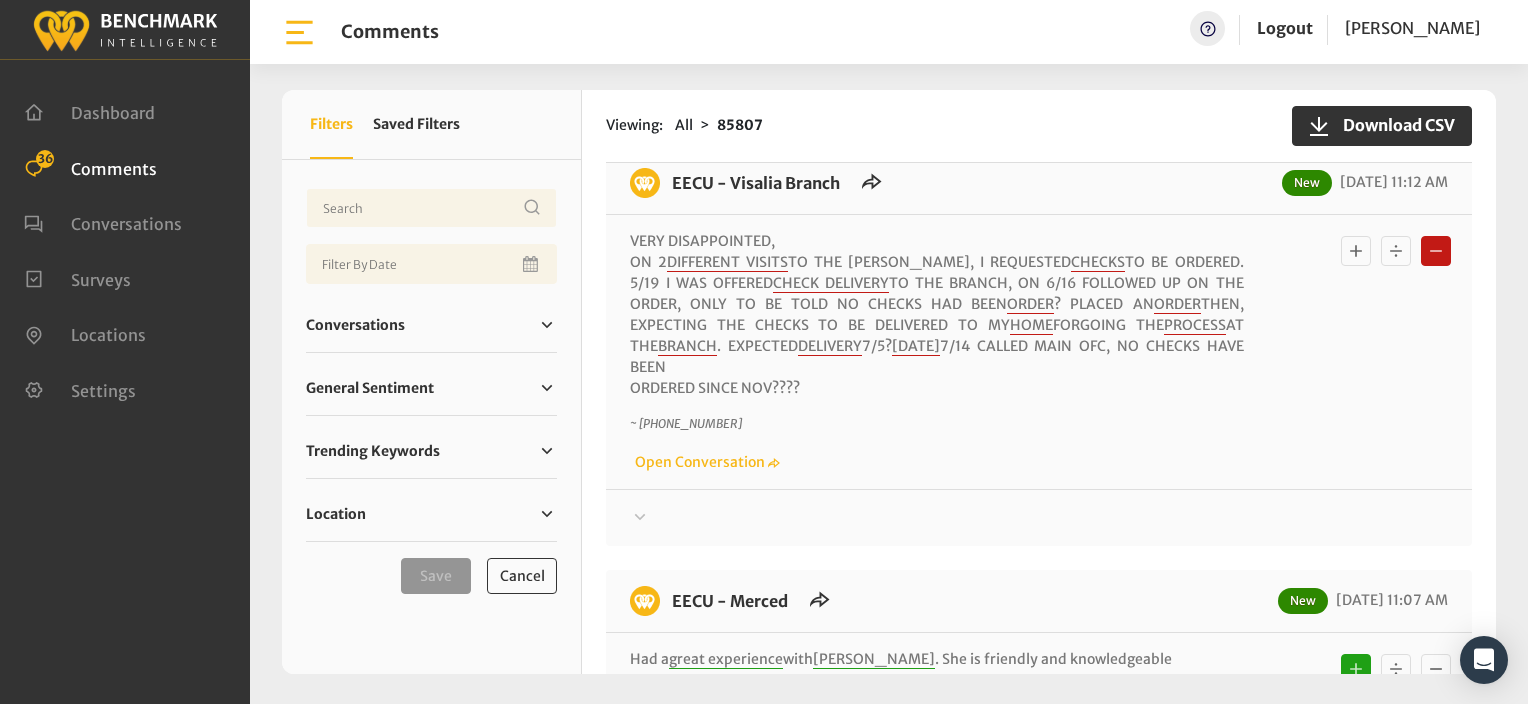type 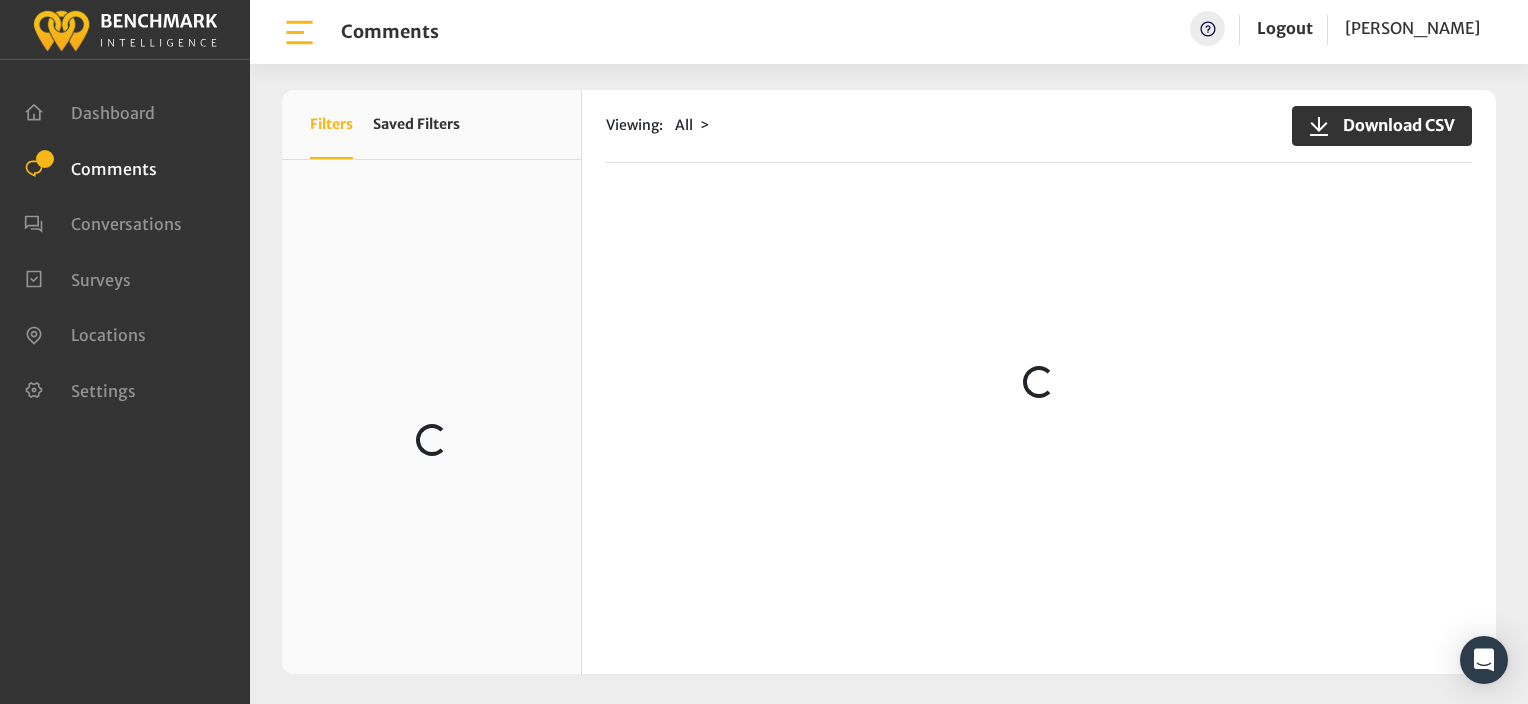 scroll, scrollTop: 0, scrollLeft: 0, axis: both 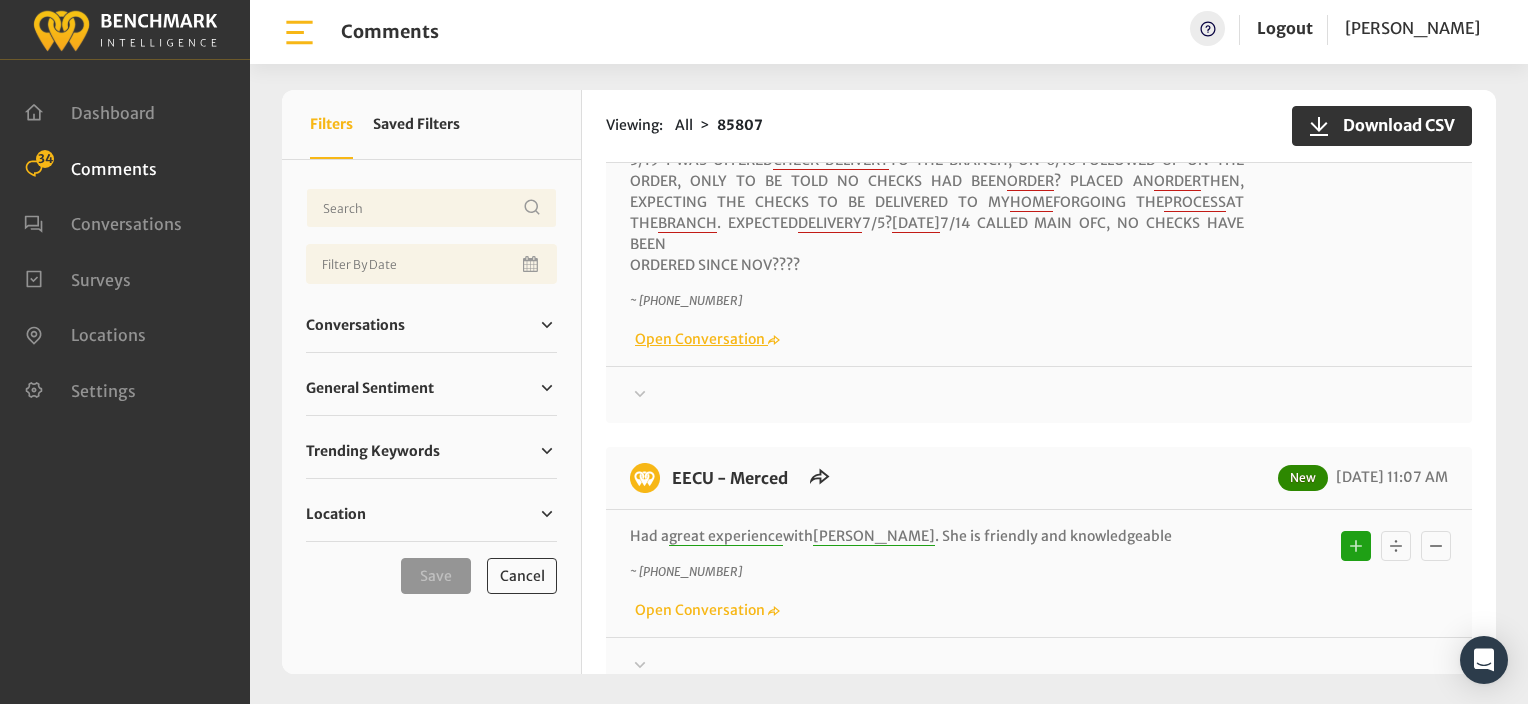 click on "Open Conversation" 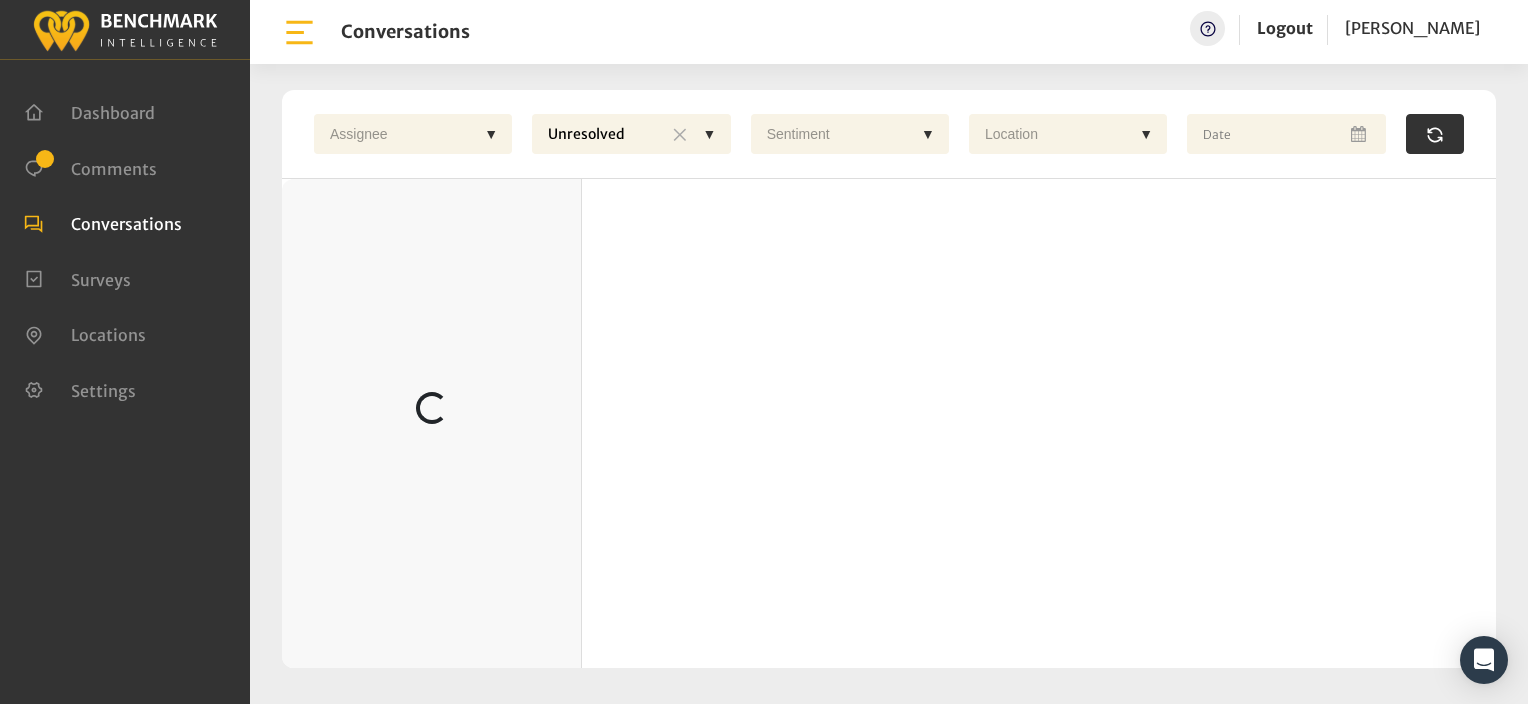 scroll, scrollTop: 0, scrollLeft: 0, axis: both 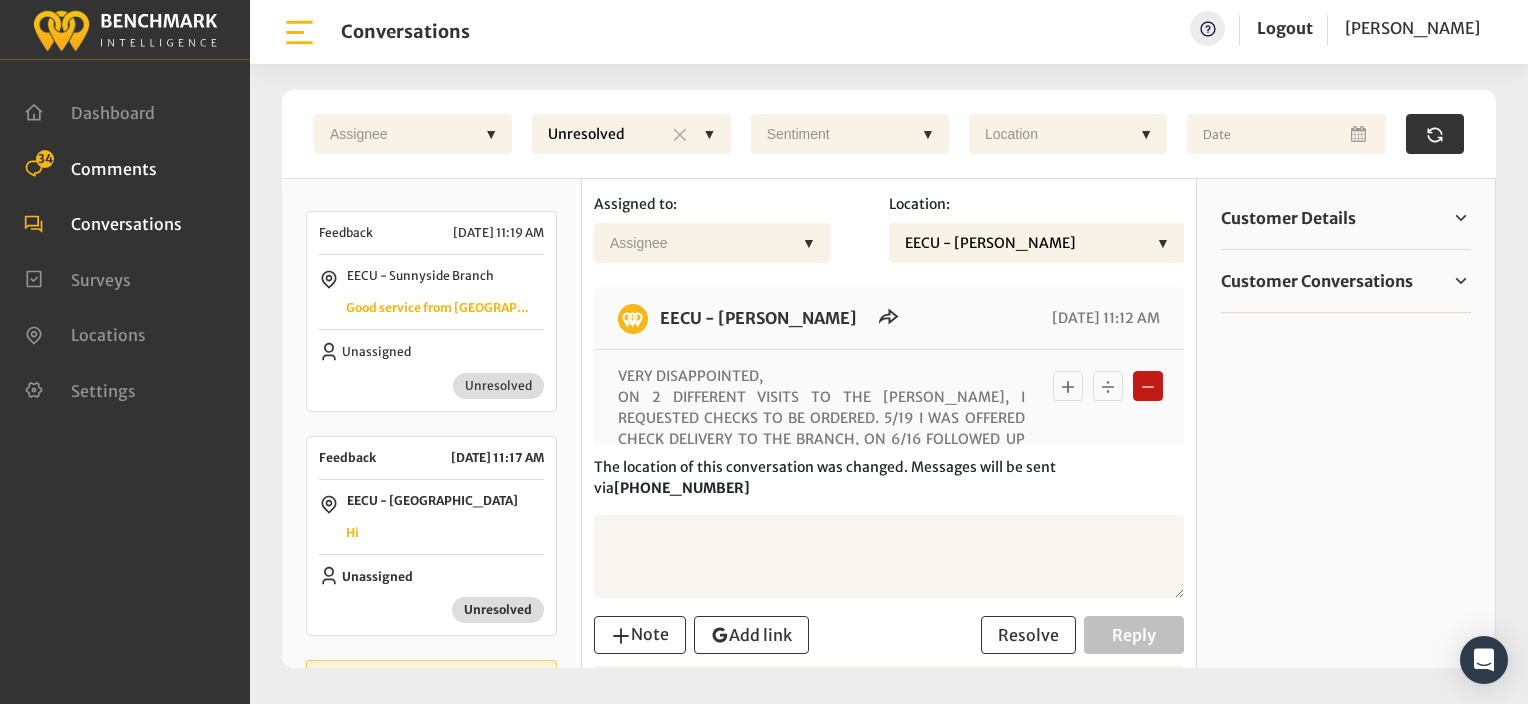 click on "Comments" 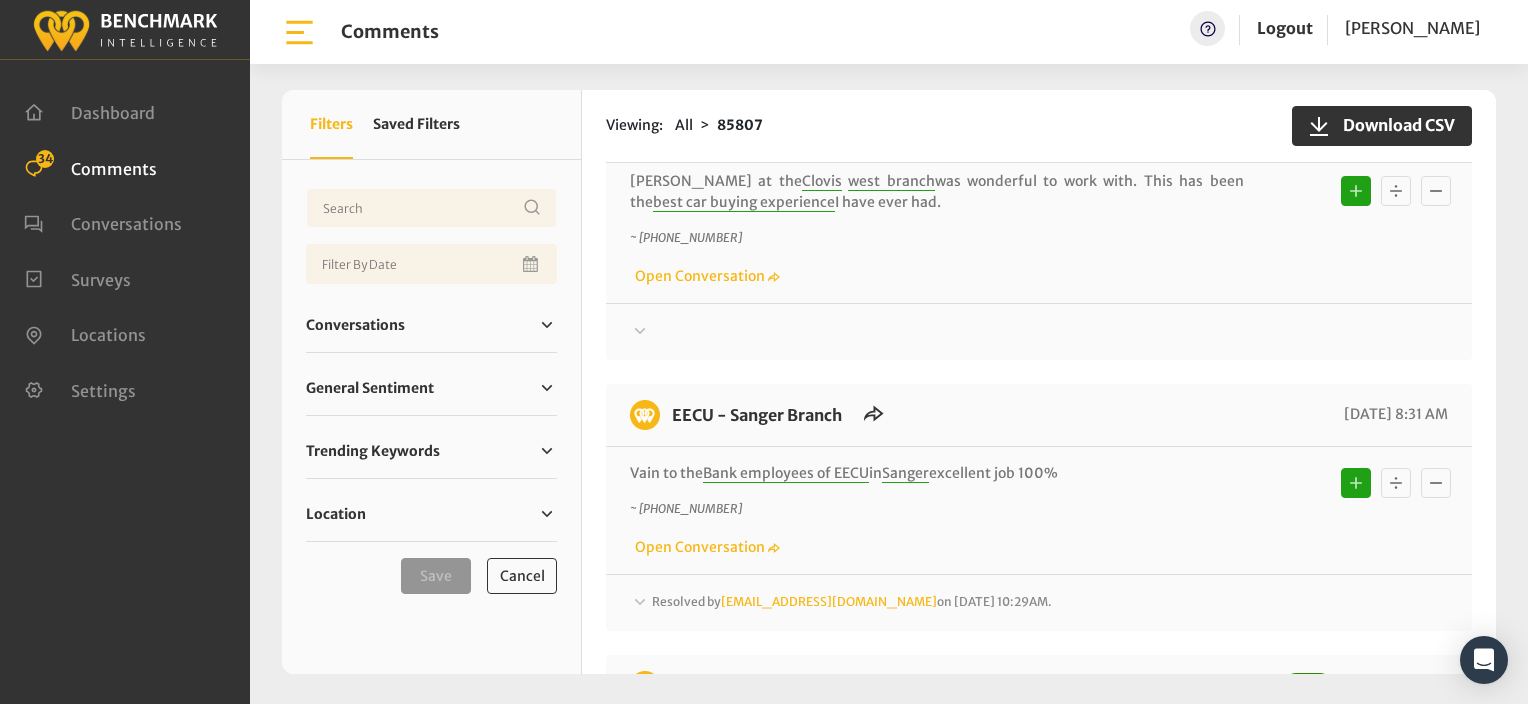 scroll, scrollTop: 3600, scrollLeft: 0, axis: vertical 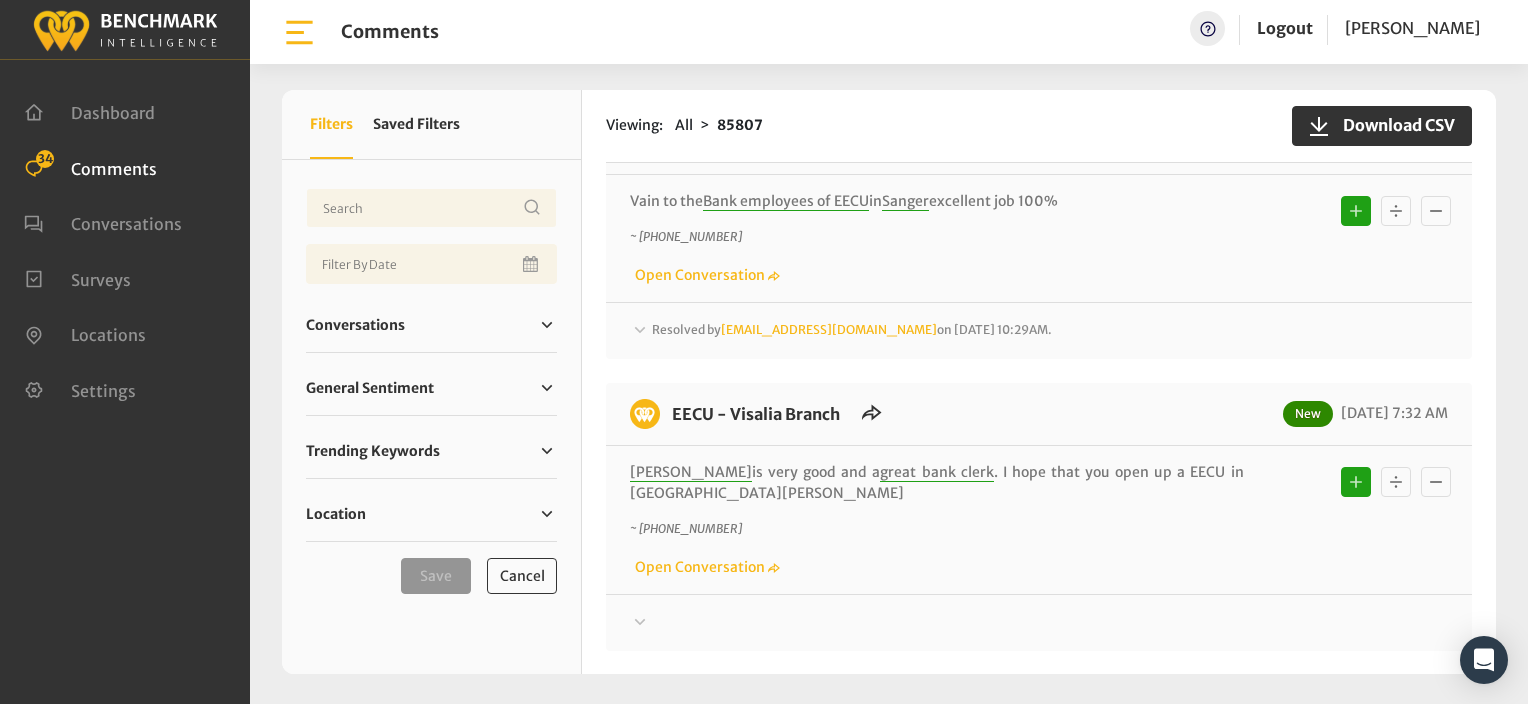 click on "~ +15598810404" 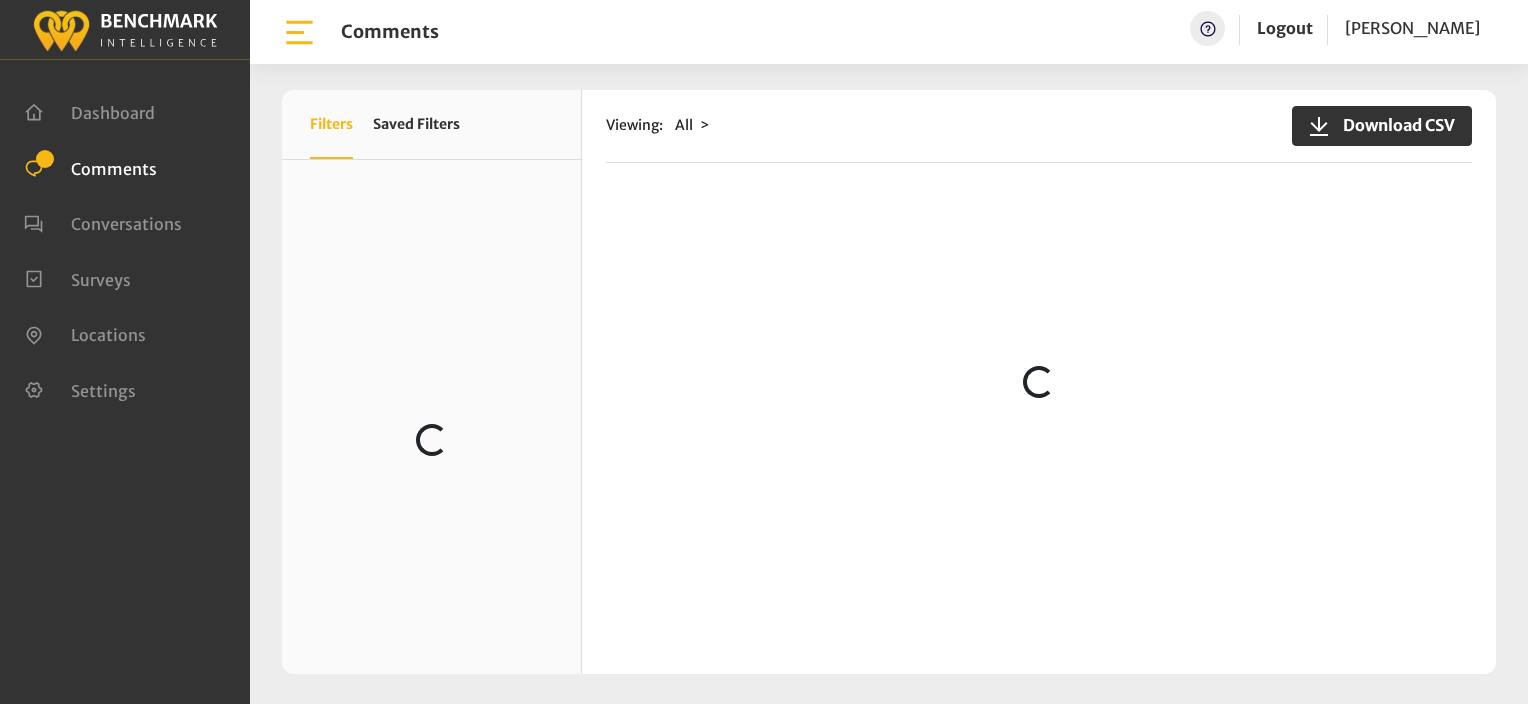 scroll, scrollTop: 0, scrollLeft: 0, axis: both 